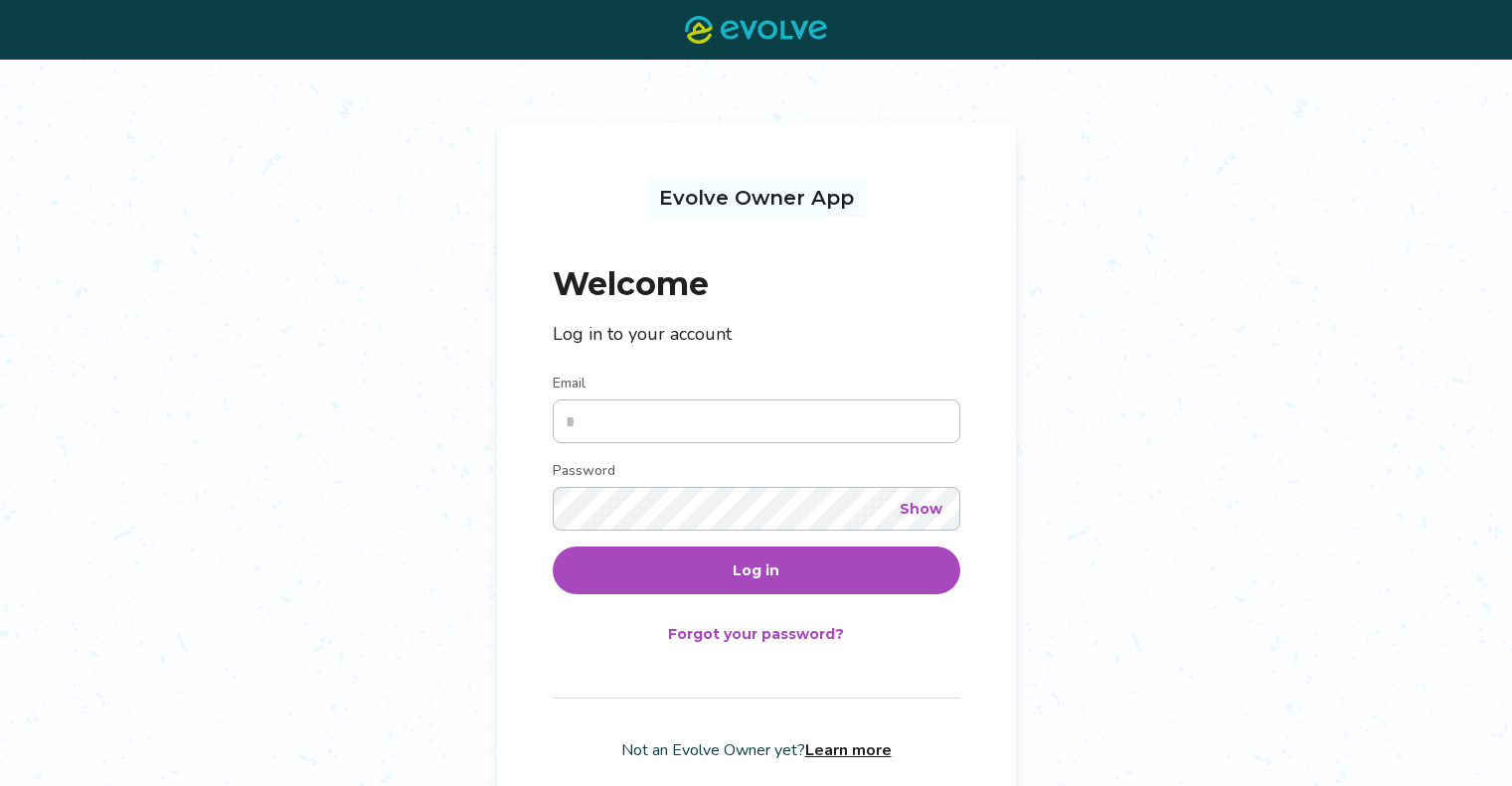 scroll, scrollTop: 0, scrollLeft: 0, axis: both 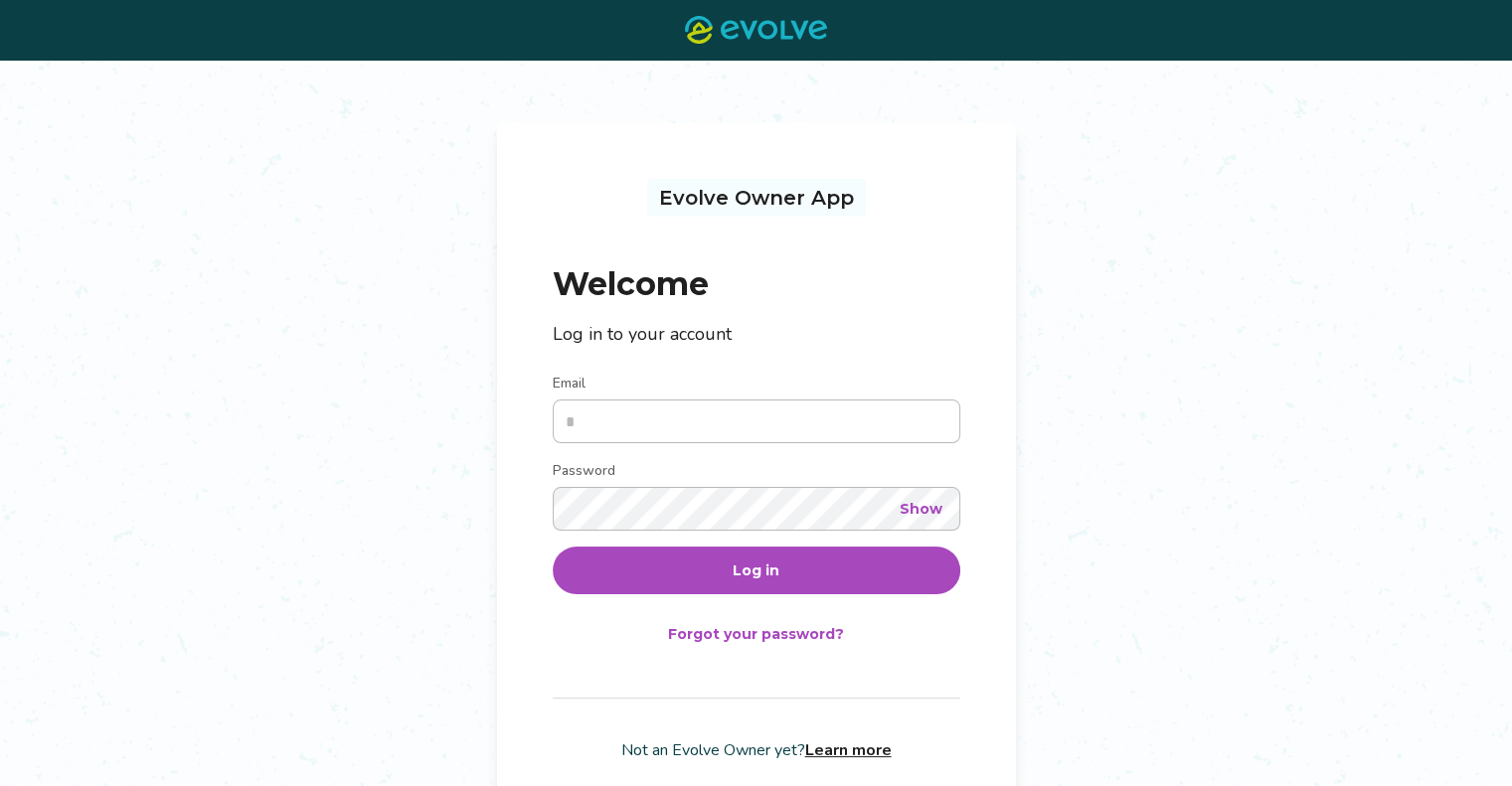 type on "**********" 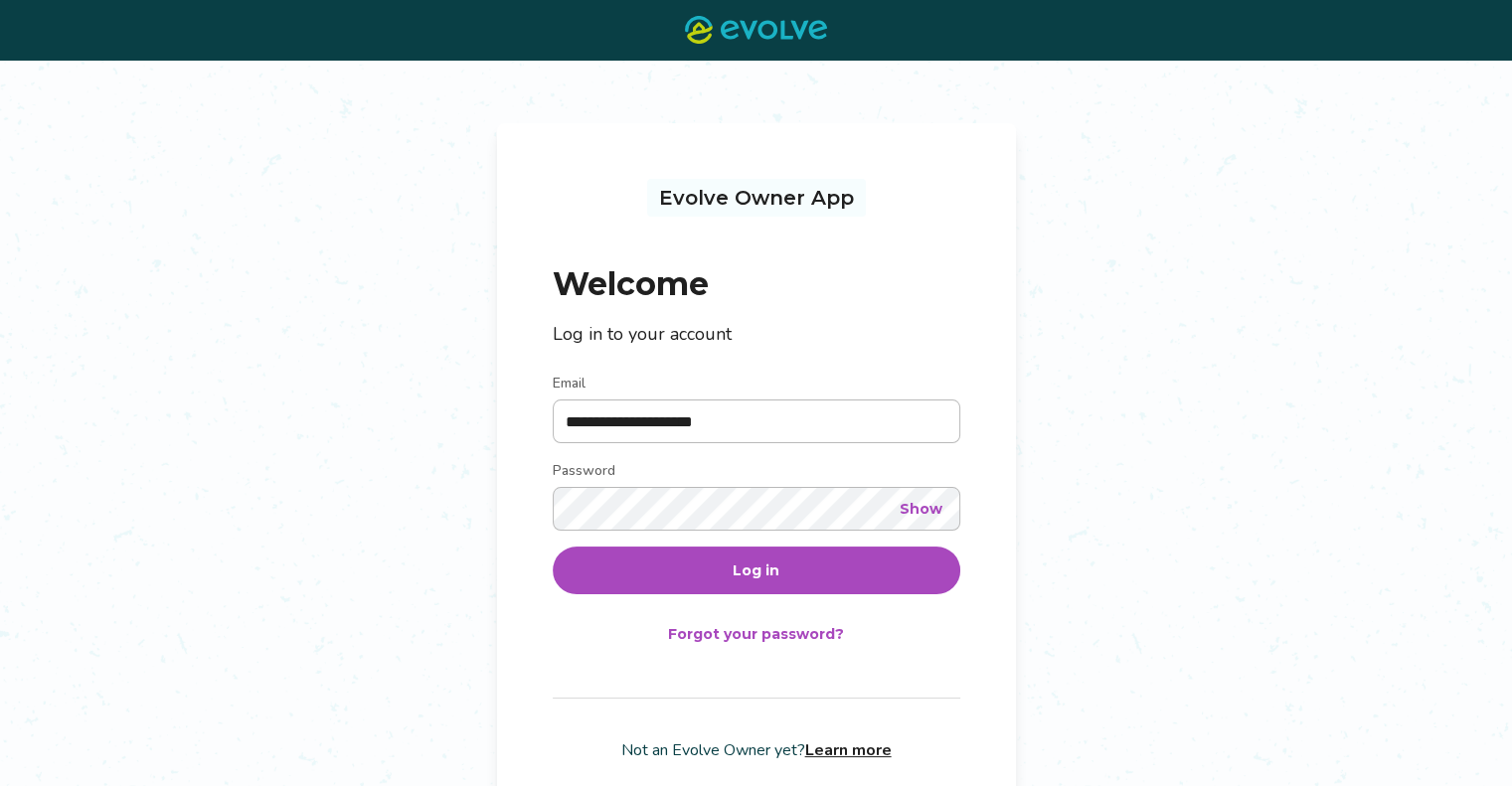 click on "Log in" at bounding box center (756, 570) 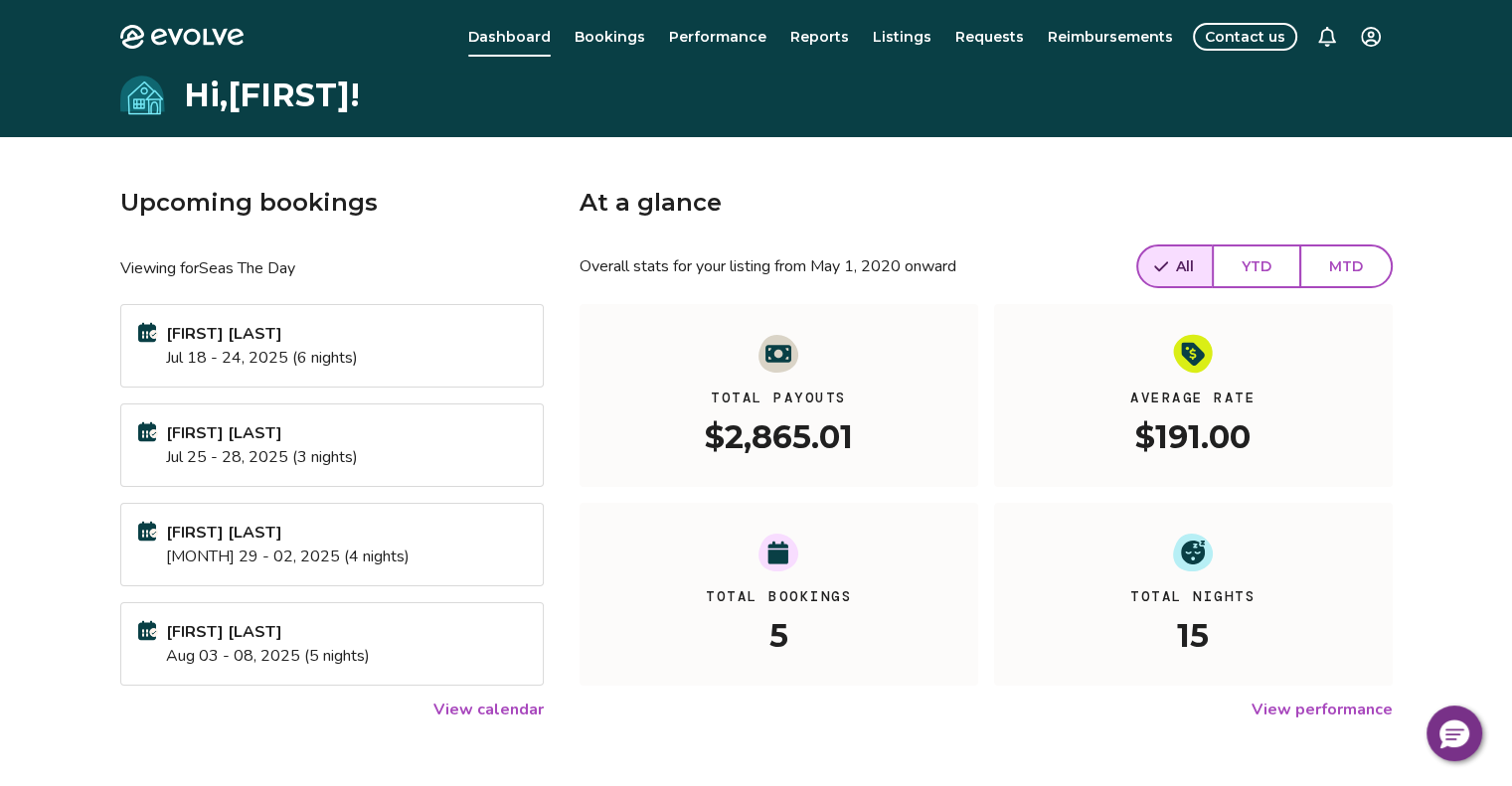 click on "View calendar" at bounding box center (488, 709) 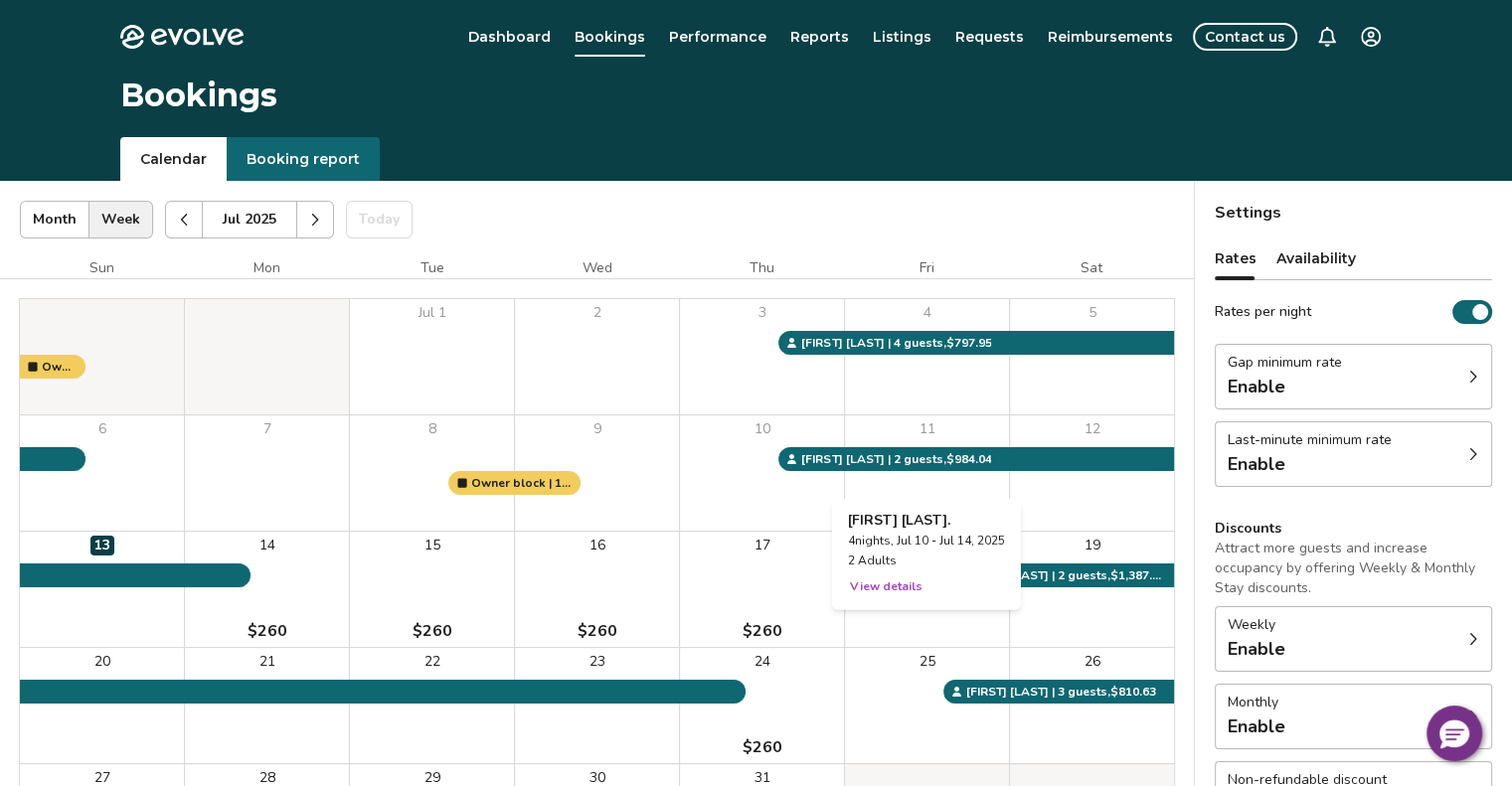 click on "View details" at bounding box center [886, 586] 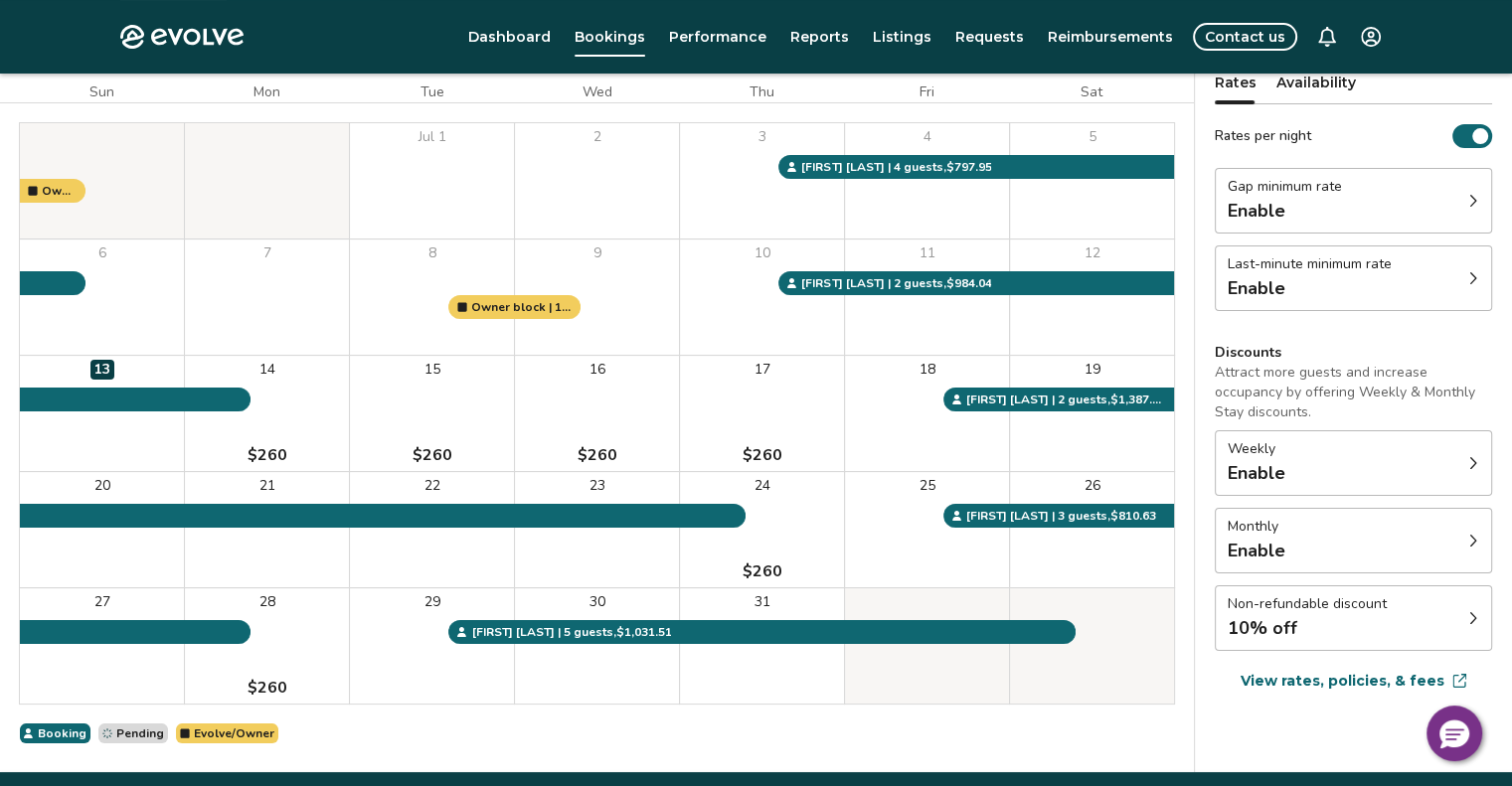 scroll, scrollTop: 0, scrollLeft: 0, axis: both 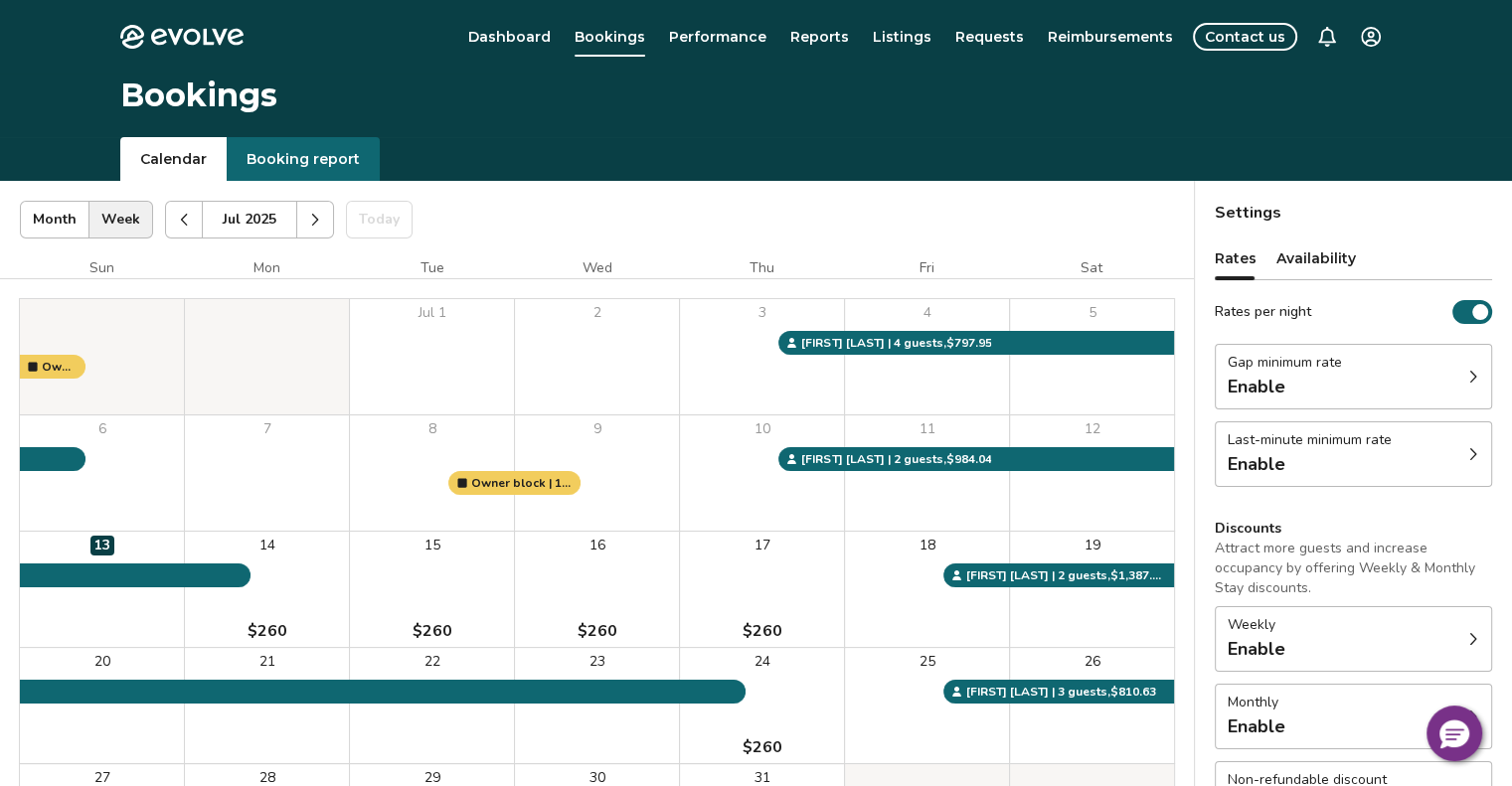 click 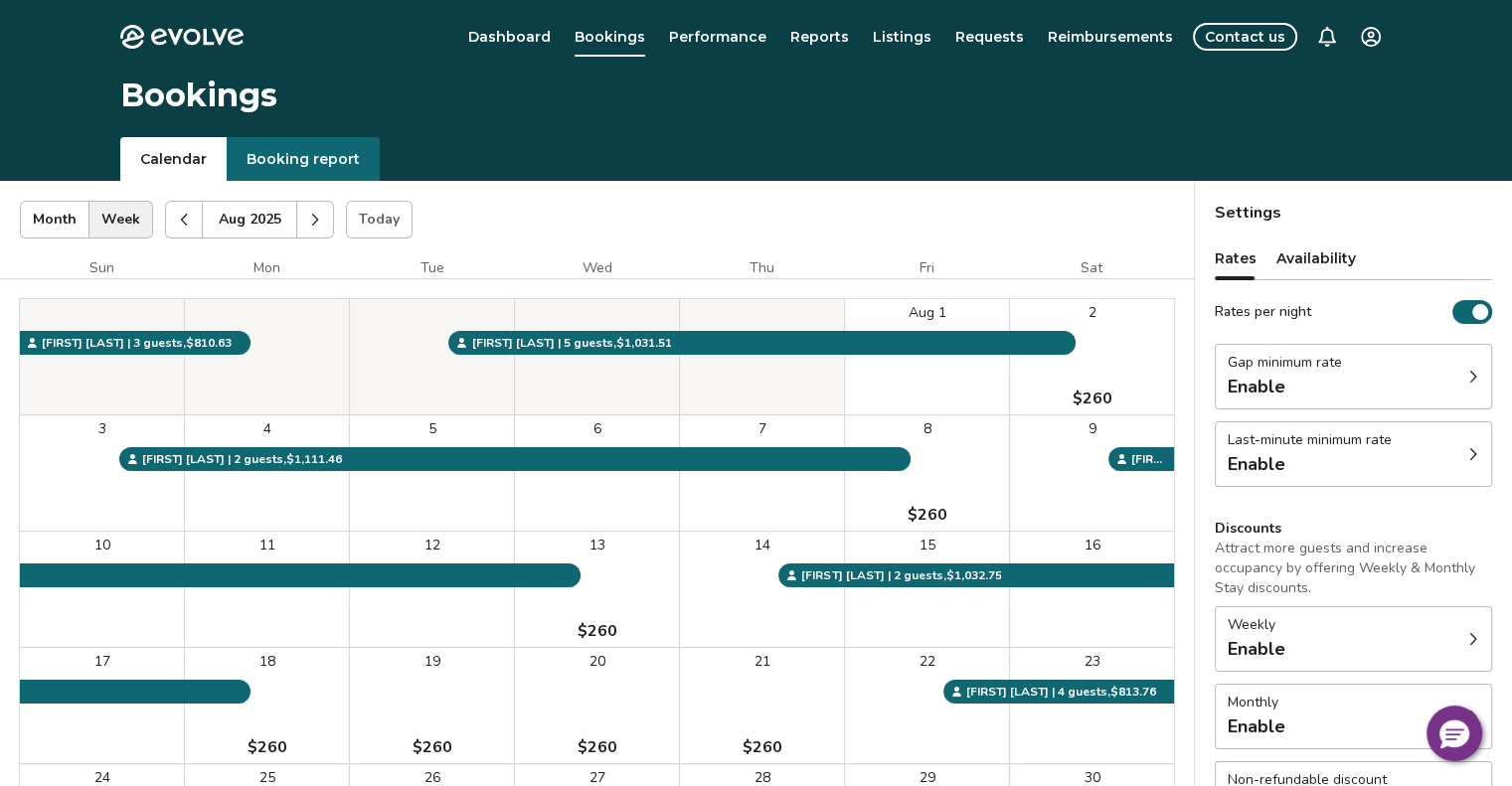 click on "13 $260" at bounding box center [596, 589] 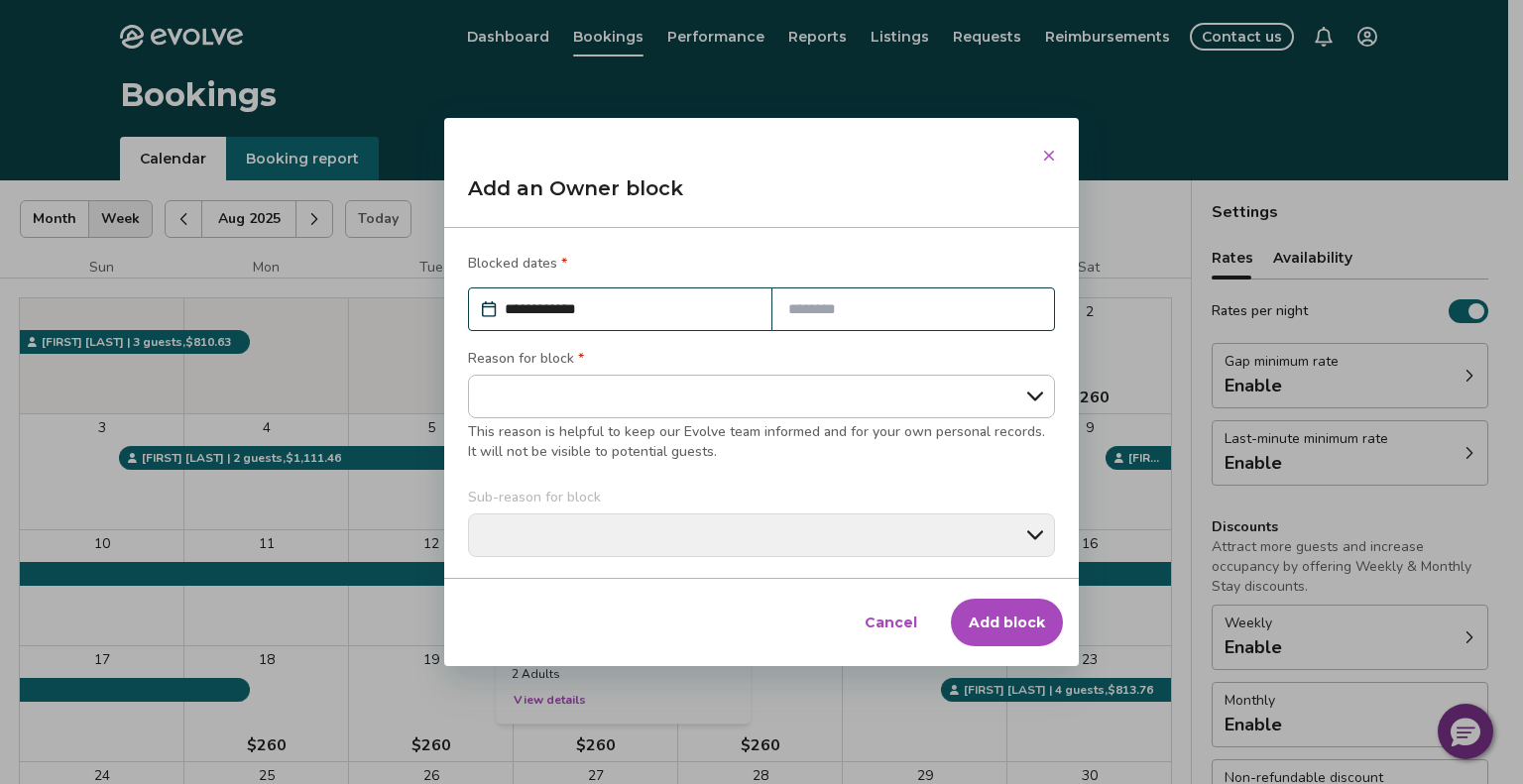 click on "Cancel" at bounding box center (890, 622) 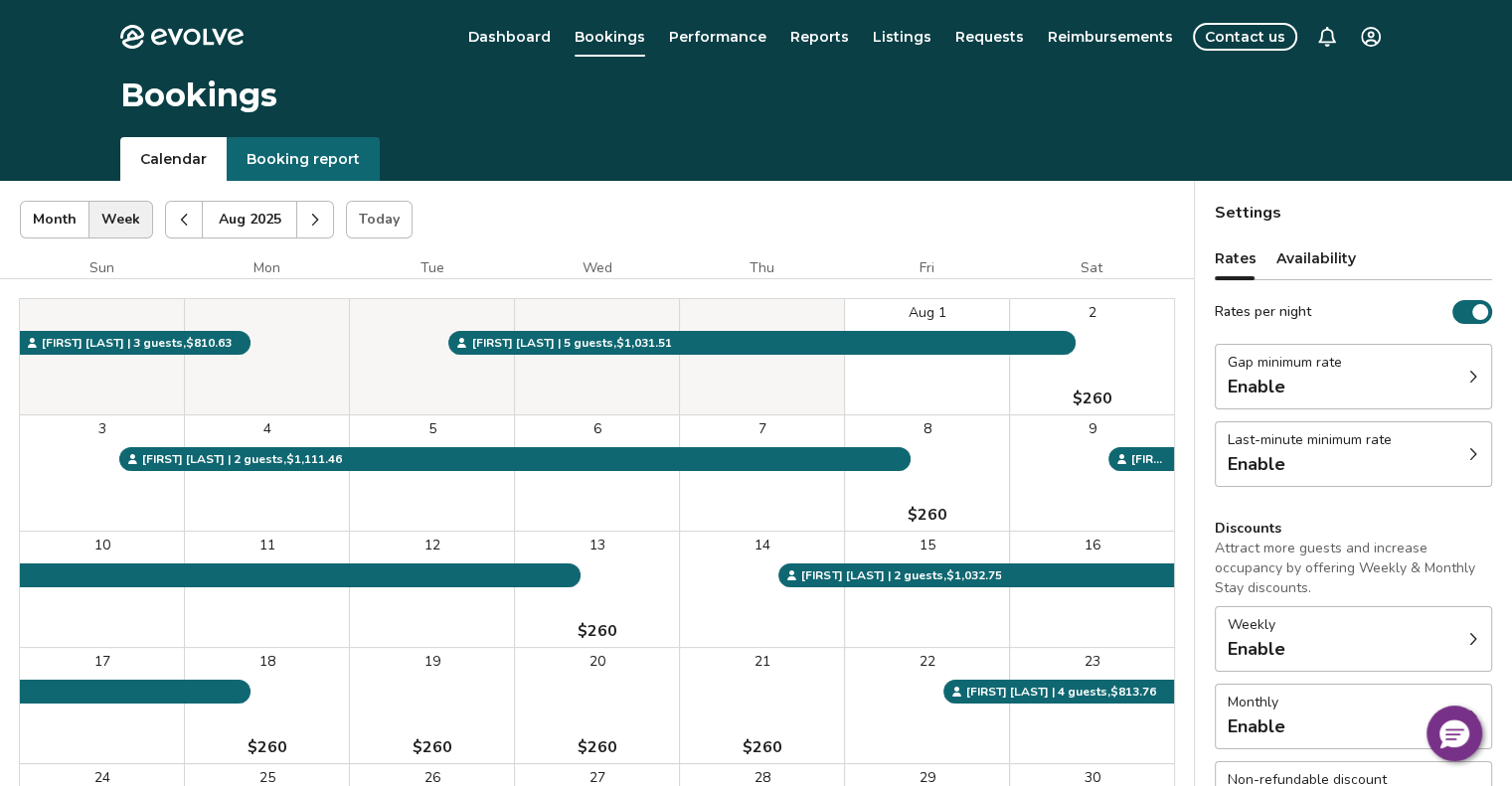 click on "9" at bounding box center (1092, 473) 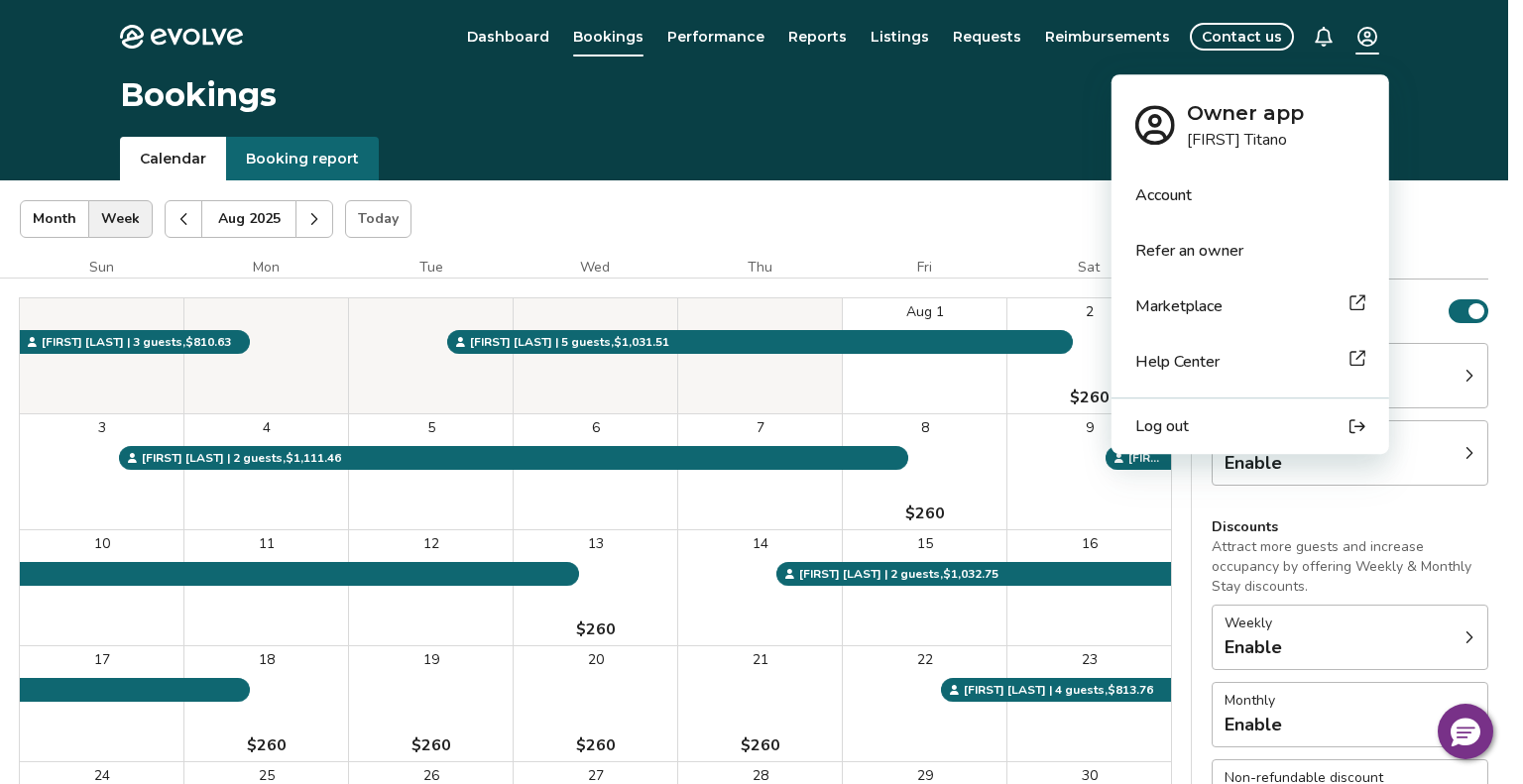 click on "Evolve Dashboard Bookings Performance Reports Listings Requests Reimbursements Contact us Bookings Calendar Booking report [MONTH] 2025  | Views Month Week [MONTH] 2025 Today Settings Seas The Day [MONTH] 2025 Sun Mon Tue Wed Thu Fri Sat [MONTH] 1 2 $260 3 4 5 6 7 8 $260 9 10 11 12 13 $260 14 15 16 17 18 $260 19 $260 20 $260 21 $260 22 23 24 25 $260 26 $260 27 $260 28 $260 29 $260 30 $260 31 $260 Owner block | 9 nights,  Personal Use [FIRST] [LAST] | 2 guests ,  $1,111.46 [FIRST] [LAST] | 2 guests ,  $960.54 [FIRST] [LAST] | 4 guests ,  $813.76 [FIRST] [LAST] | 3 guests ,  $810.63 [FIRST] [LAST] | 5 guests ,  $1,031.51 [FIRST] [LAST] | 2 guests ,  $1,032.75 Booking Pending Evolve/Owner Settings Rates Availability Rates per night Gap minimum rate Enable Last-minute minimum rate Enable Discounts Attract more guests and increase occupancy by offering Weekly & Monthly Stay discounts. Weekly Enable Monthly Enable Non-refundable discount 10% off View rates, policies, & fees Gap minimum rate Reduce your minimum rate by 20% (Fridays and Saturdays excluded). Enable Last-minute minimum rate Reduce your minimum rate by 20% Enable Weekly discount" at bounding box center (762, 566) 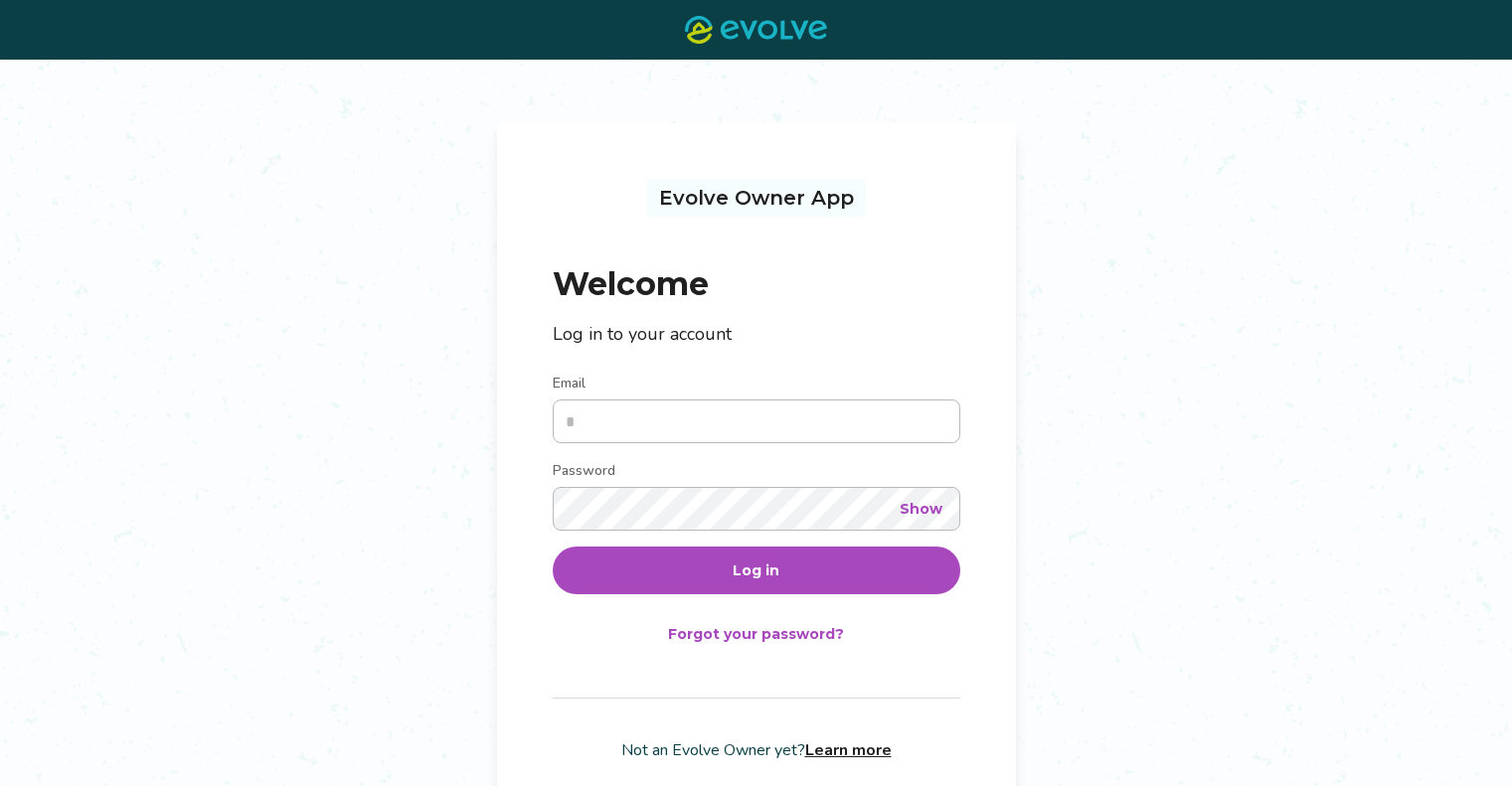 scroll, scrollTop: 0, scrollLeft: 0, axis: both 